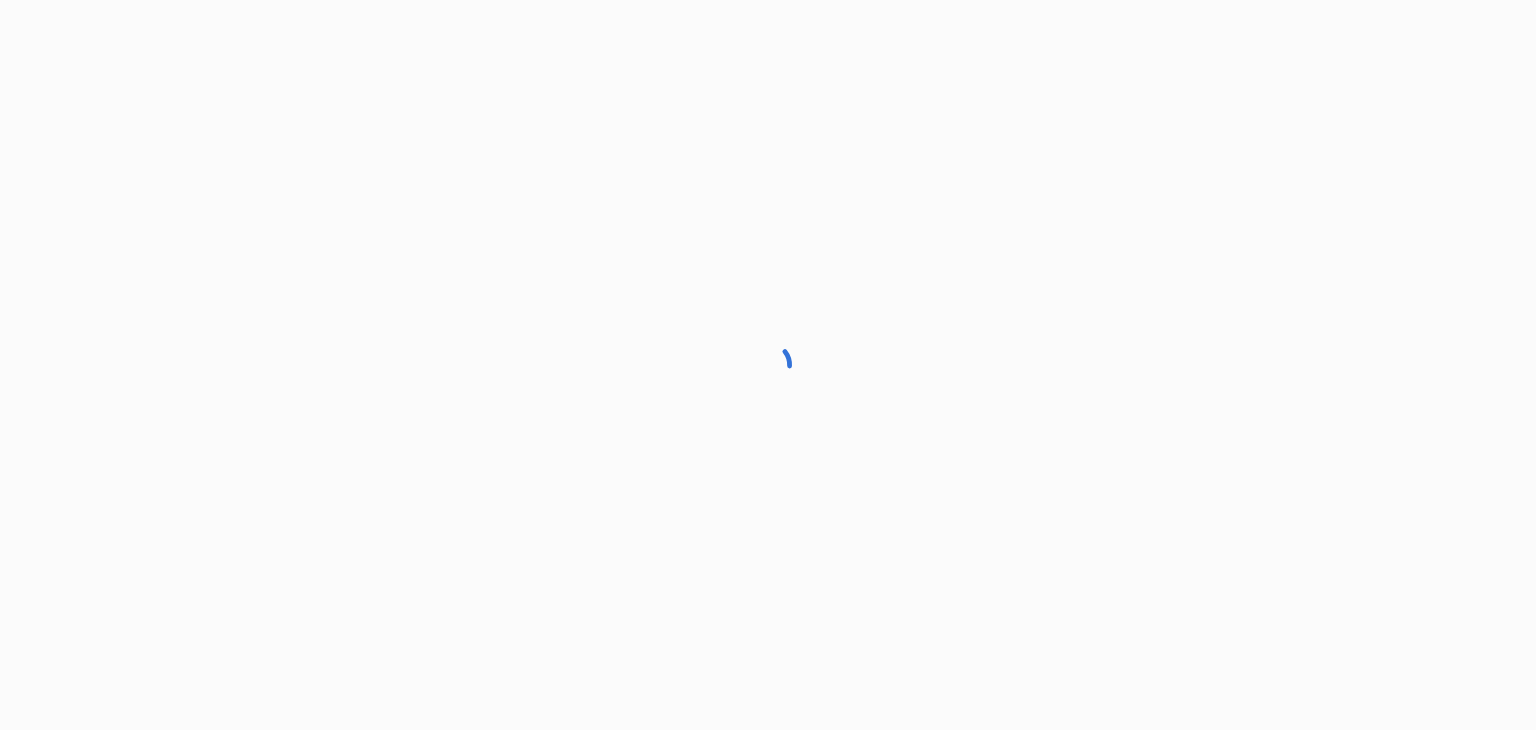 scroll, scrollTop: 0, scrollLeft: 0, axis: both 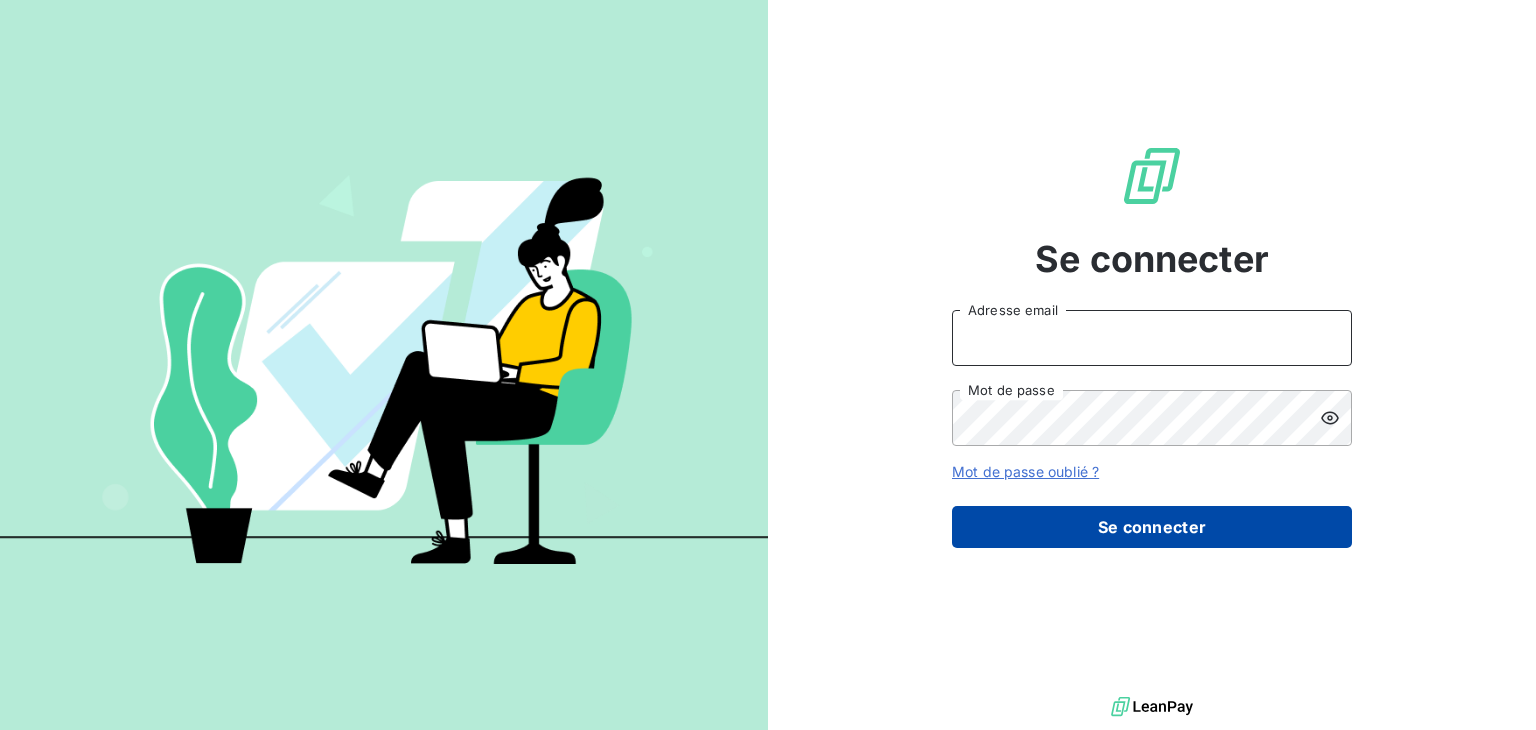 type on "anett.nordpicardie.ap@anett.fr" 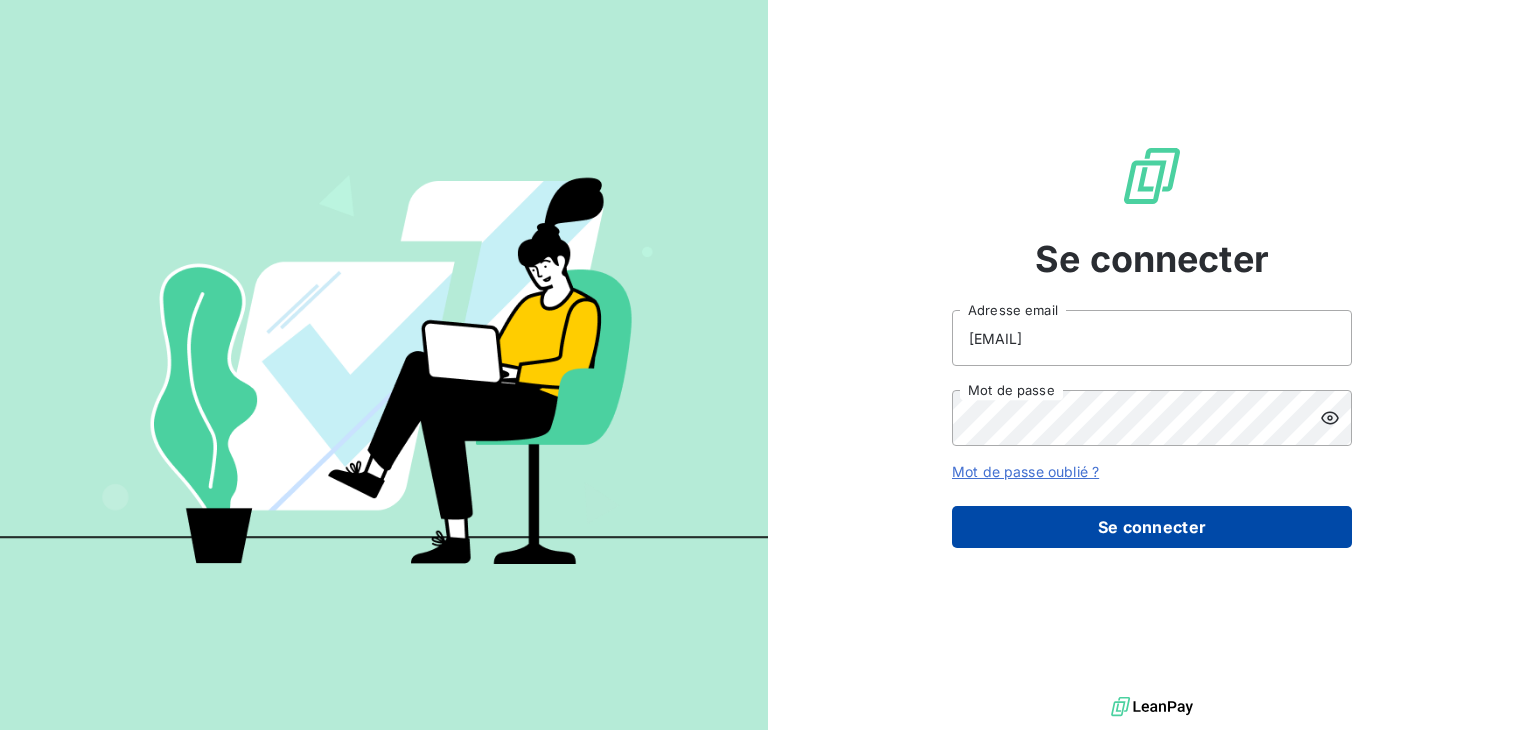 click on "Se connecter" at bounding box center [1152, 527] 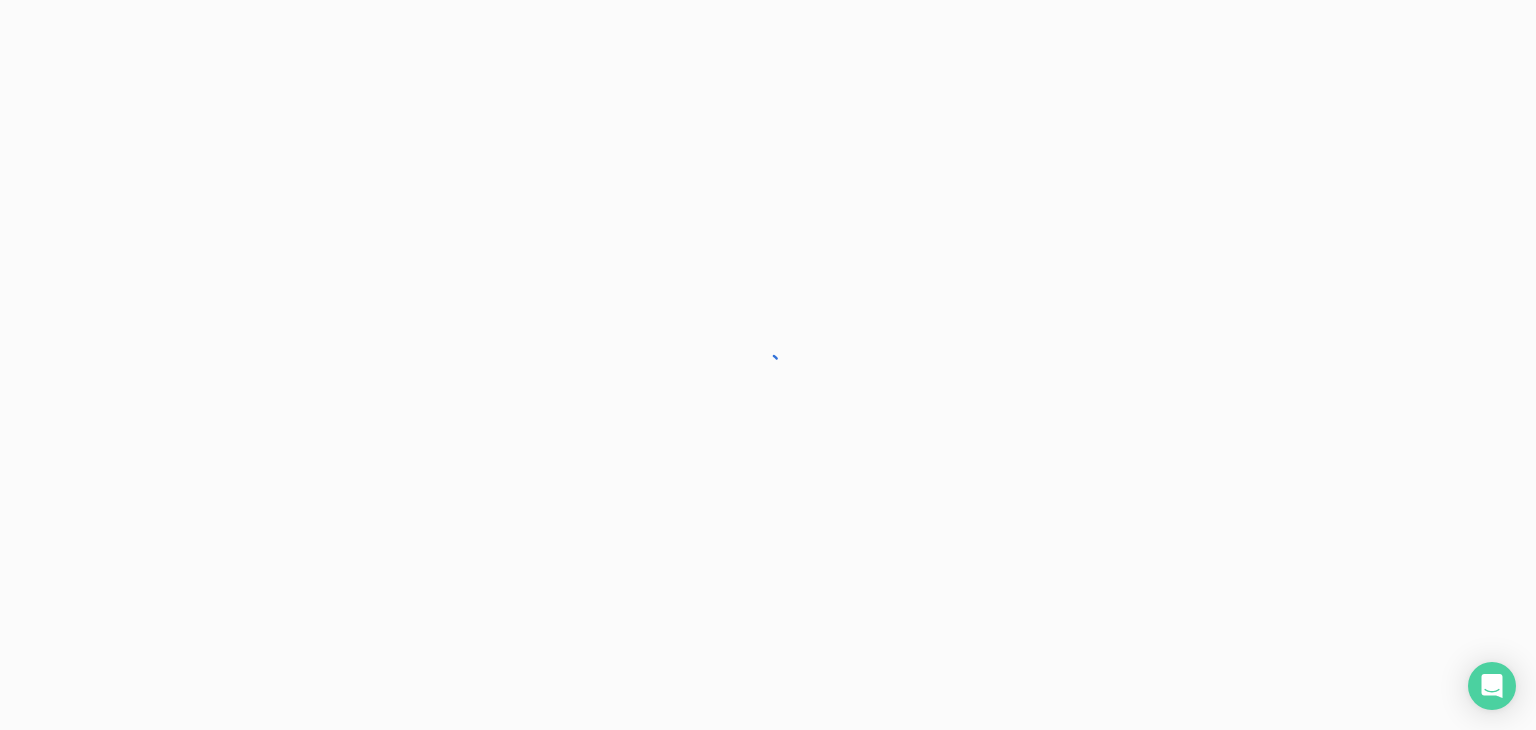 scroll, scrollTop: 0, scrollLeft: 0, axis: both 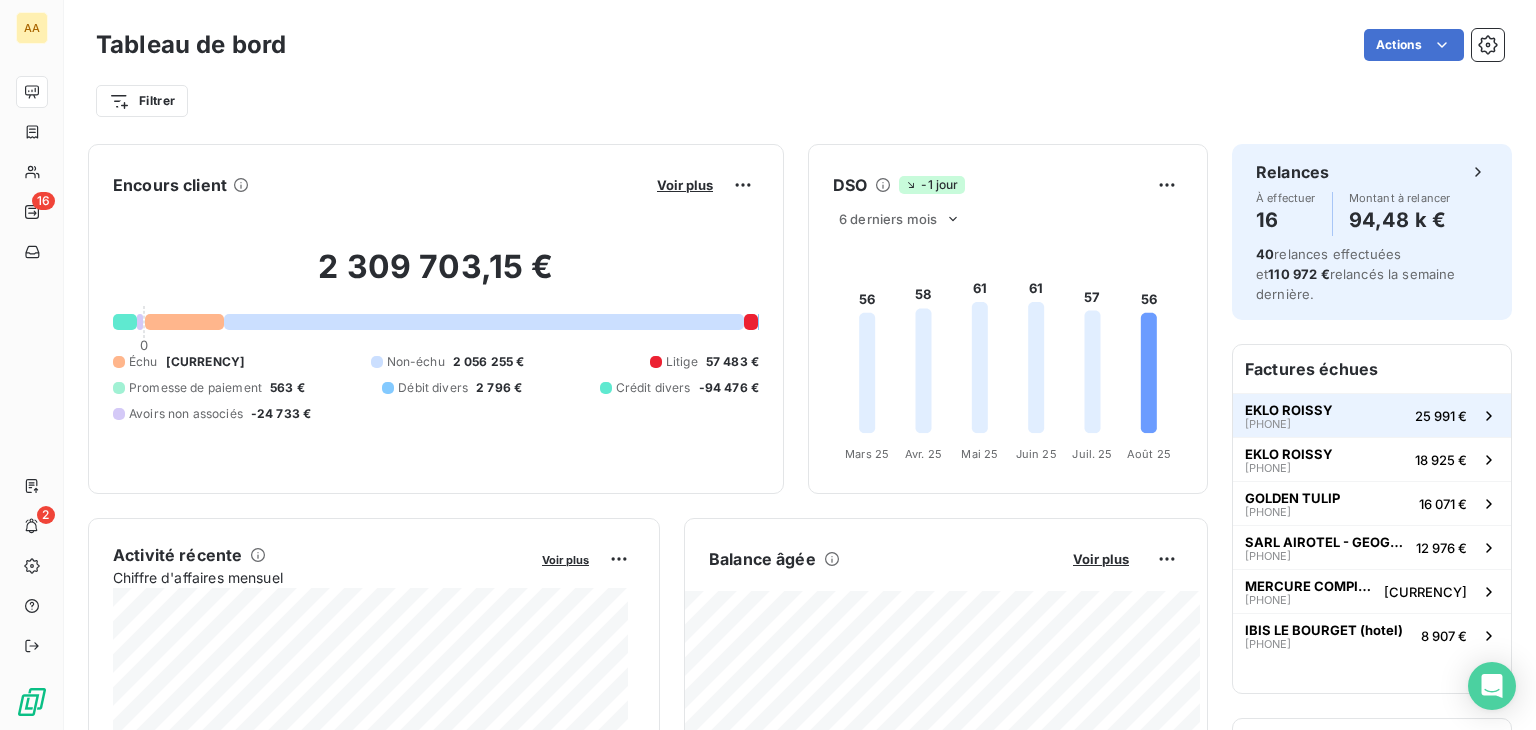 click on "EKLO ROISSY" at bounding box center (1289, 410) 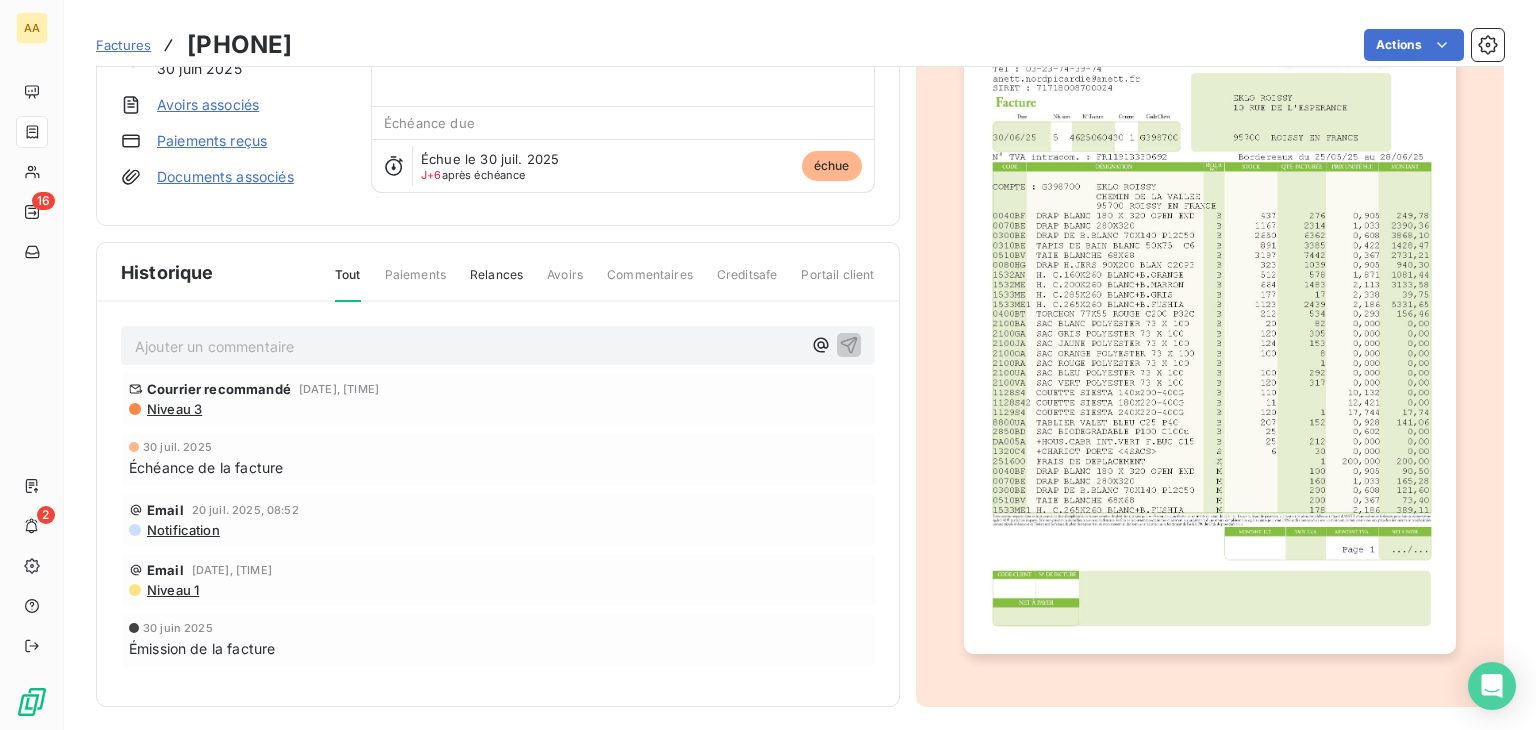 scroll, scrollTop: 0, scrollLeft: 0, axis: both 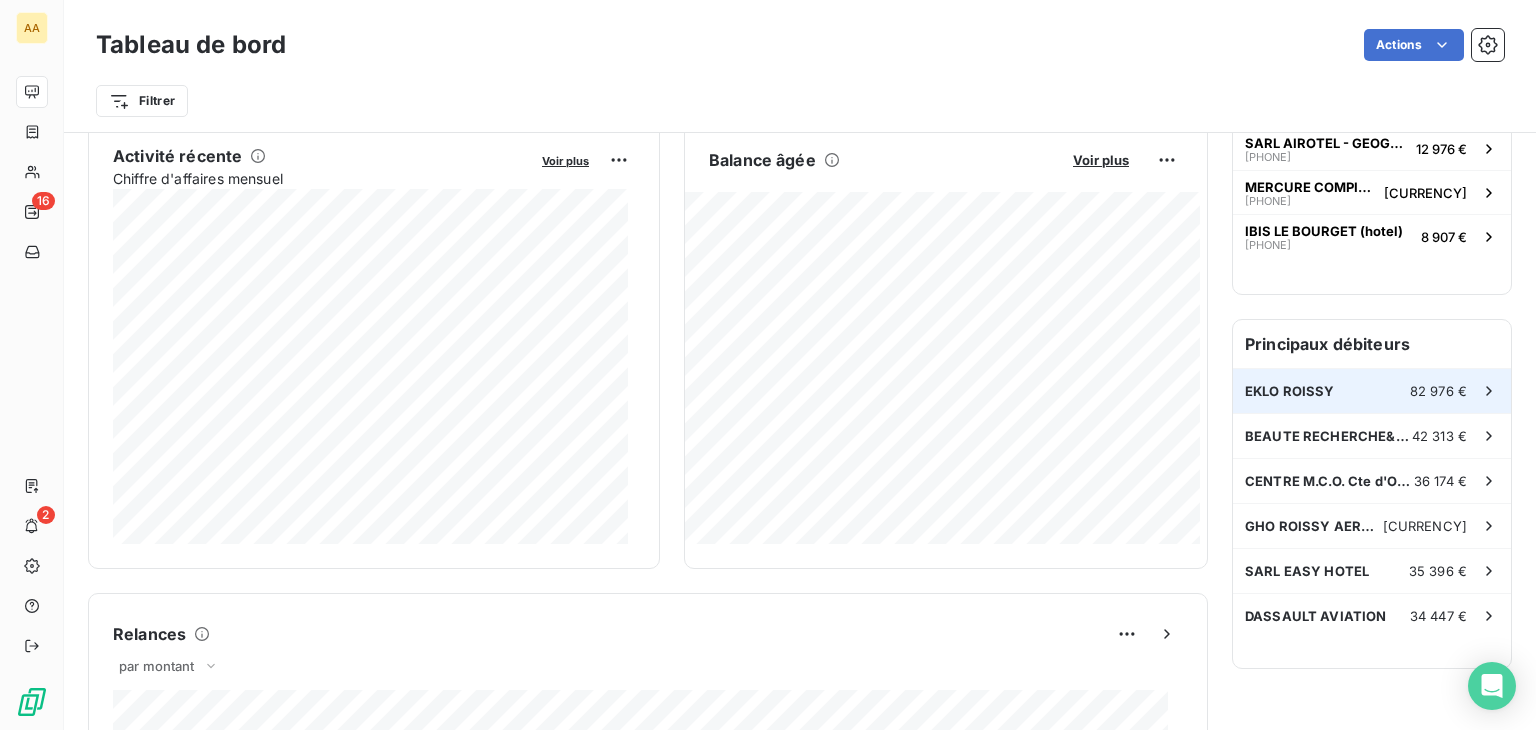 click on "EKLO ROISSY" at bounding box center (1290, 391) 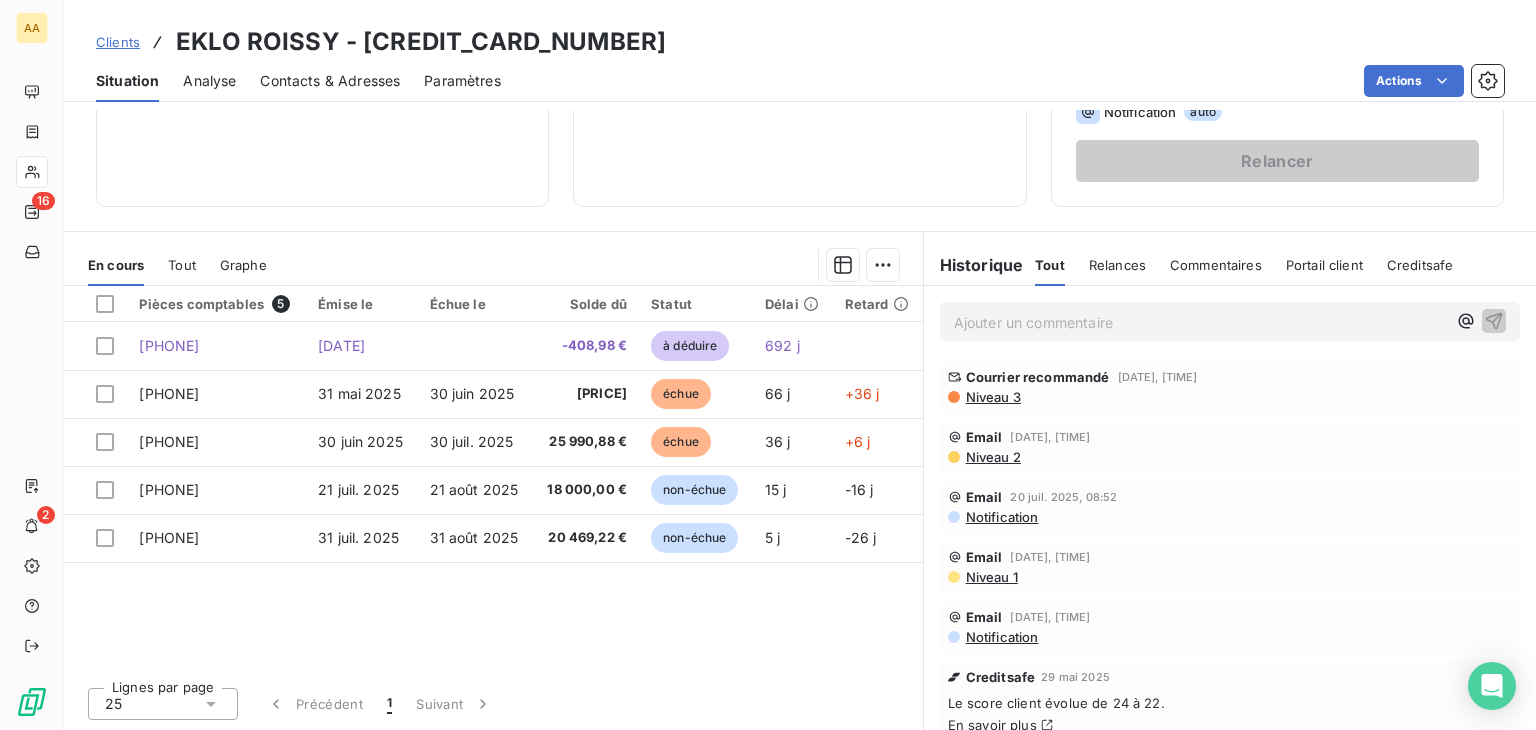 scroll, scrollTop: 316, scrollLeft: 0, axis: vertical 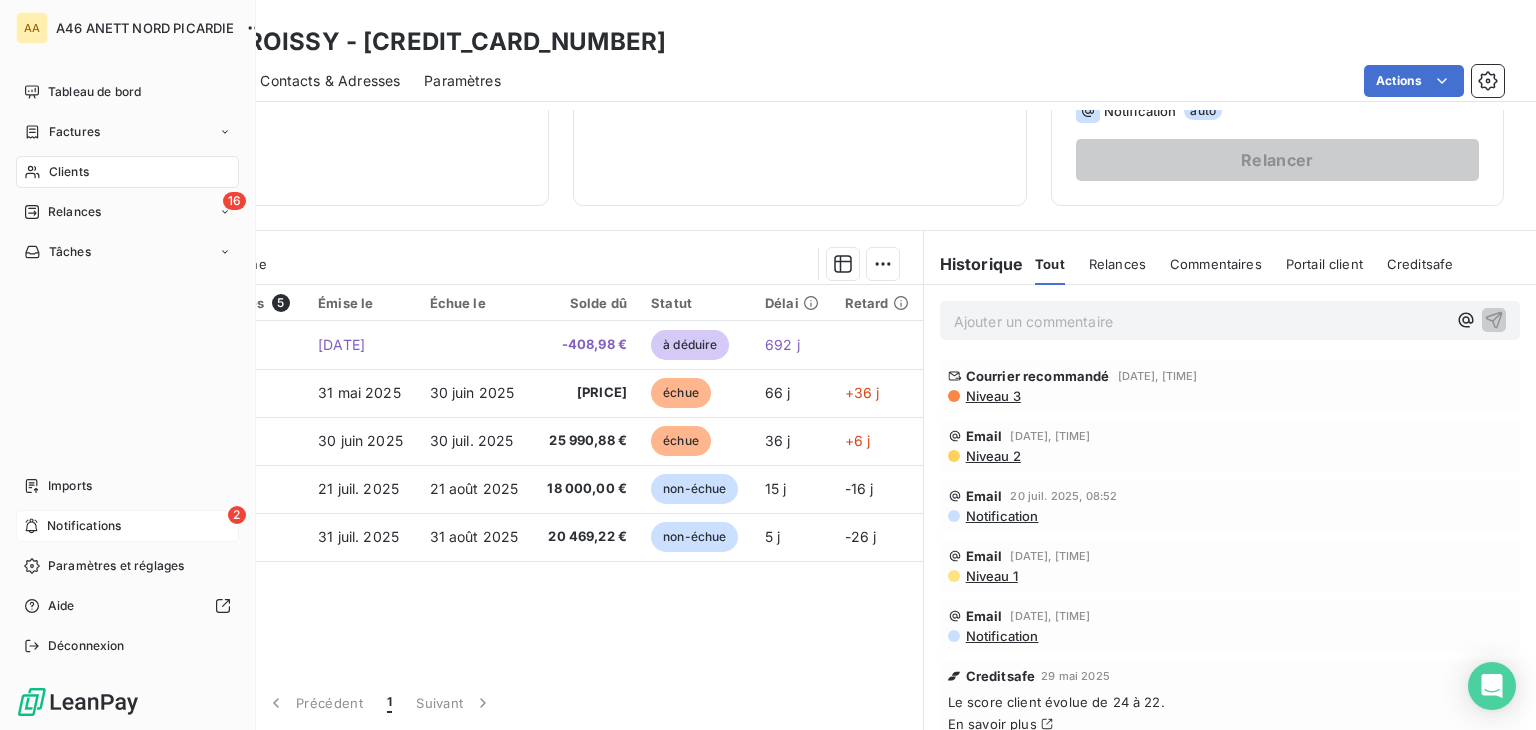 click on "Notifications" at bounding box center [84, 526] 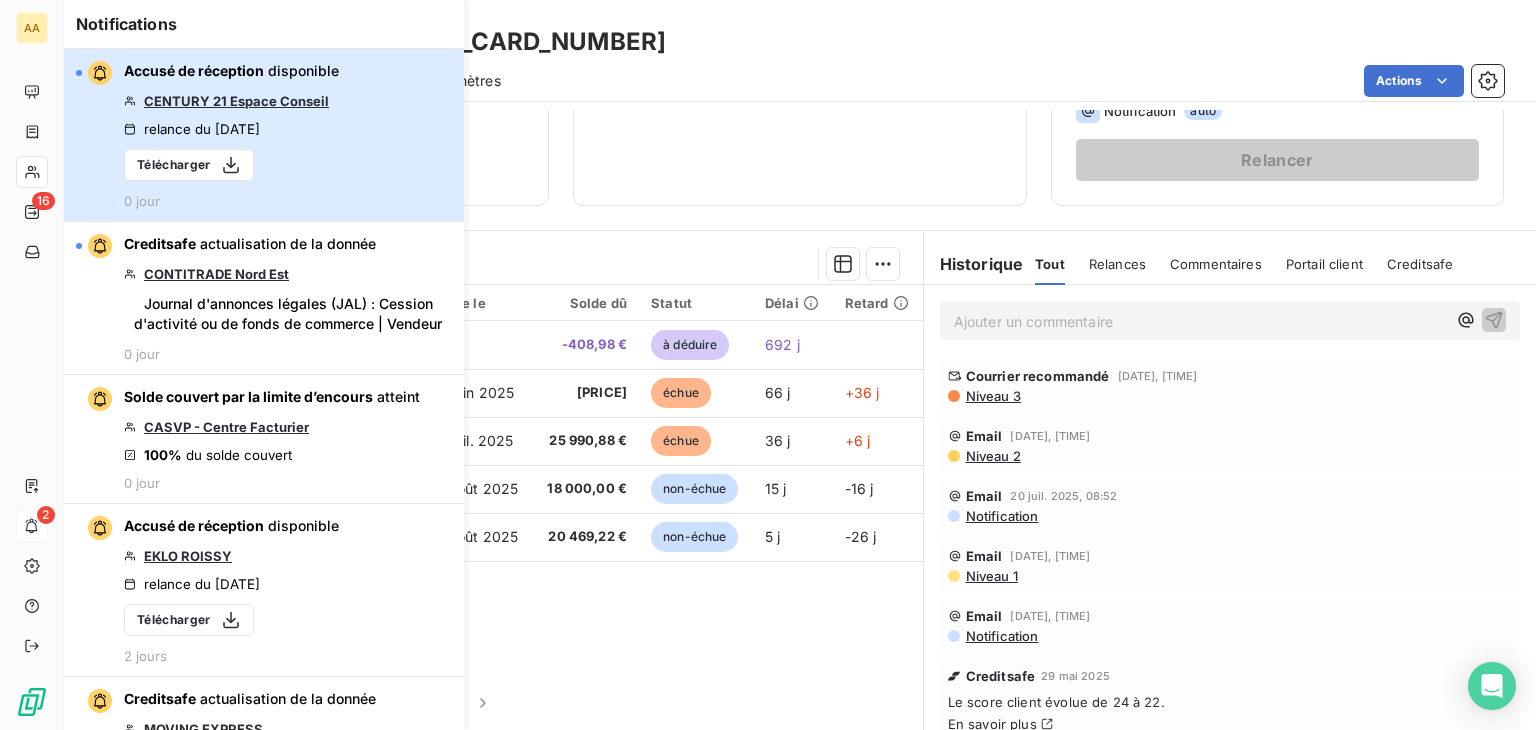 click on "Accusé de réception disponible CENTURY 21 Espace Conseil relance du [DATE] Télécharger 0 jour" at bounding box center [264, 135] 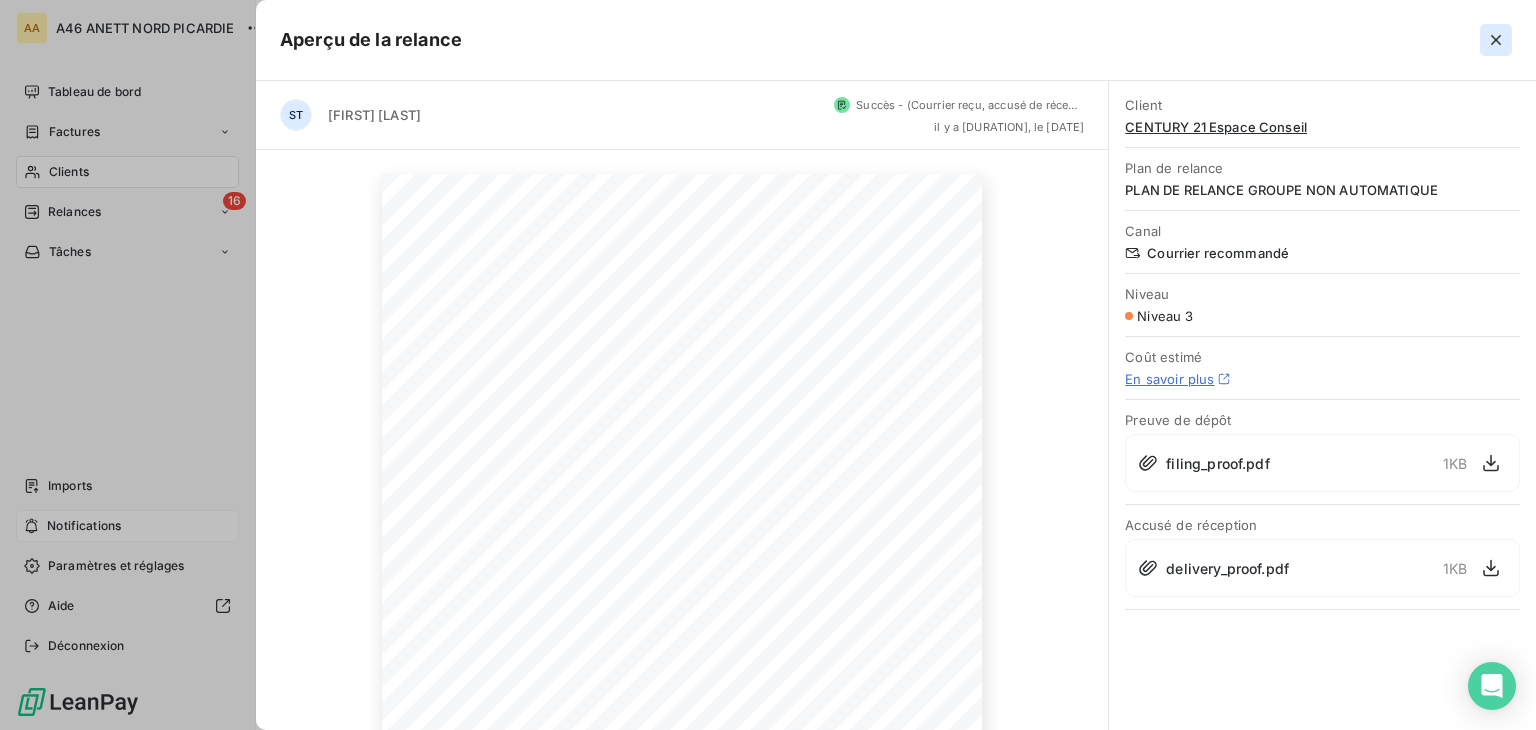 click 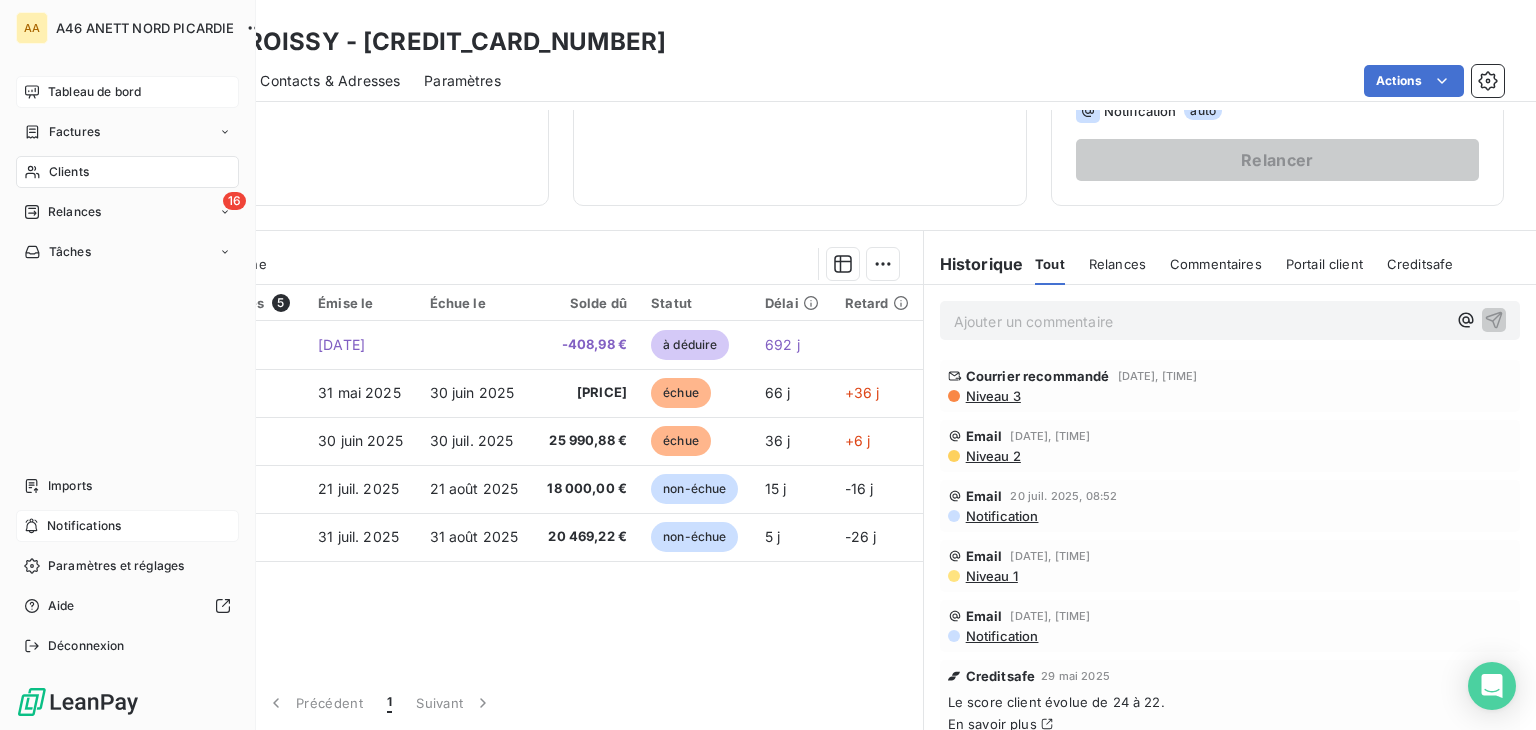 click on "Tableau de bord" at bounding box center [94, 92] 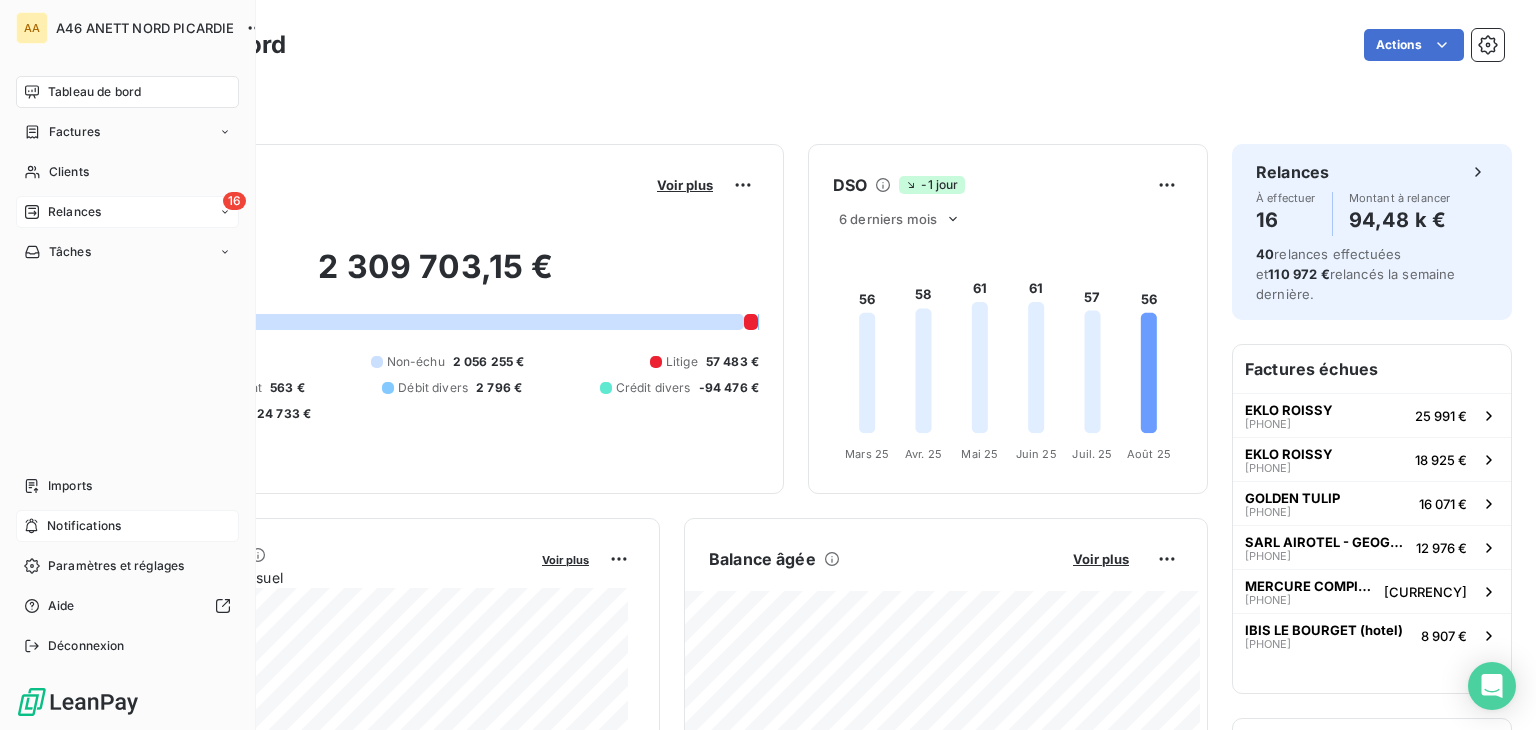 click on "Relances" at bounding box center (74, 212) 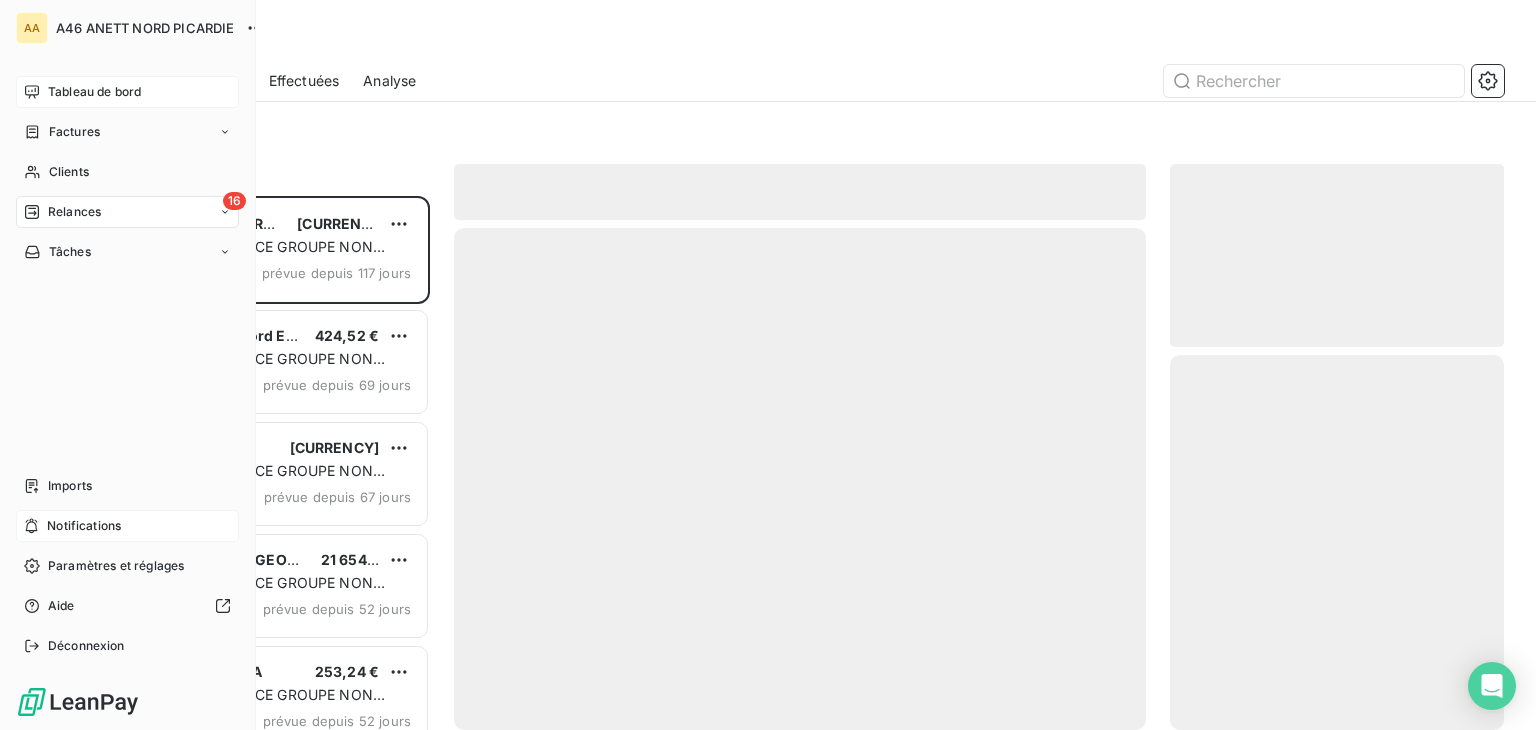 scroll, scrollTop: 16, scrollLeft: 16, axis: both 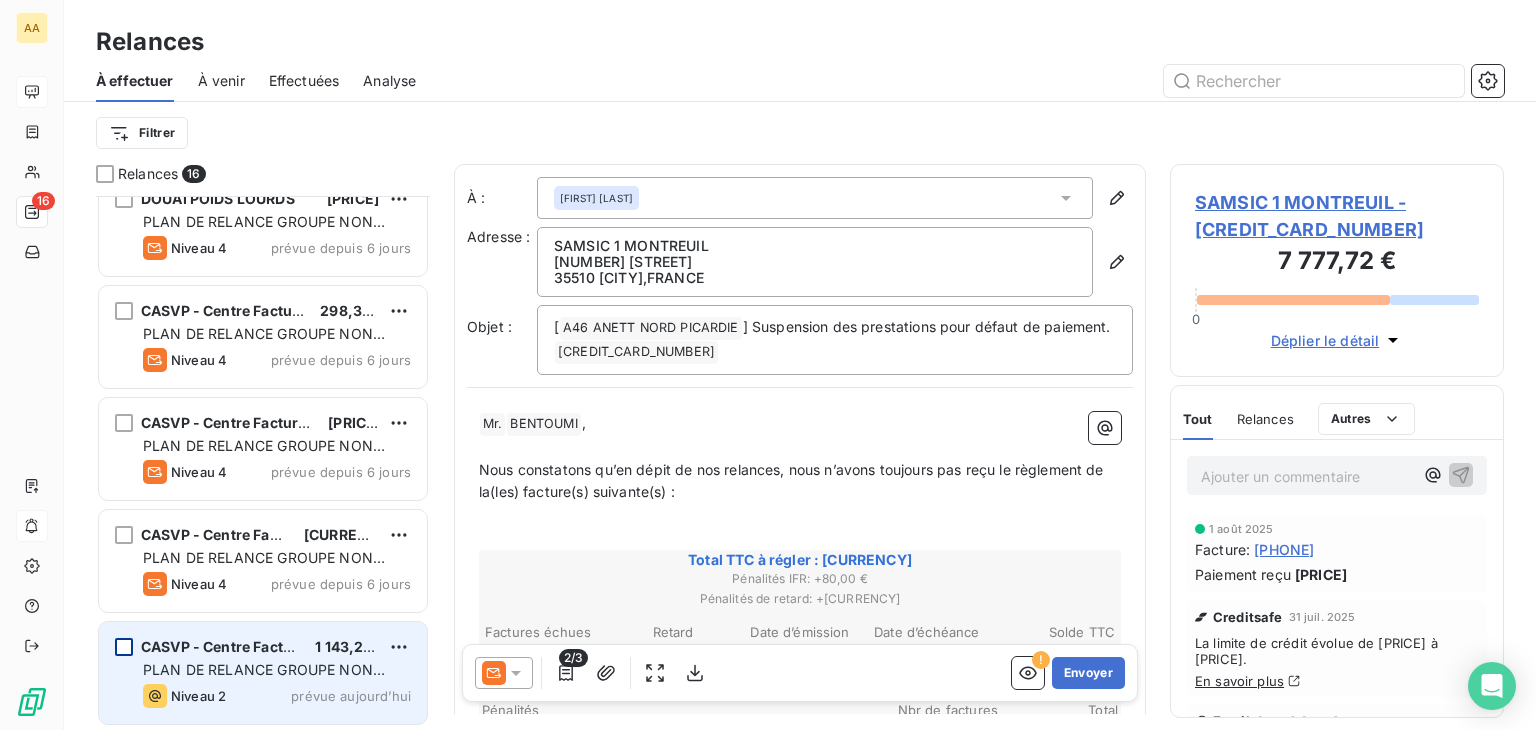click at bounding box center [124, 647] 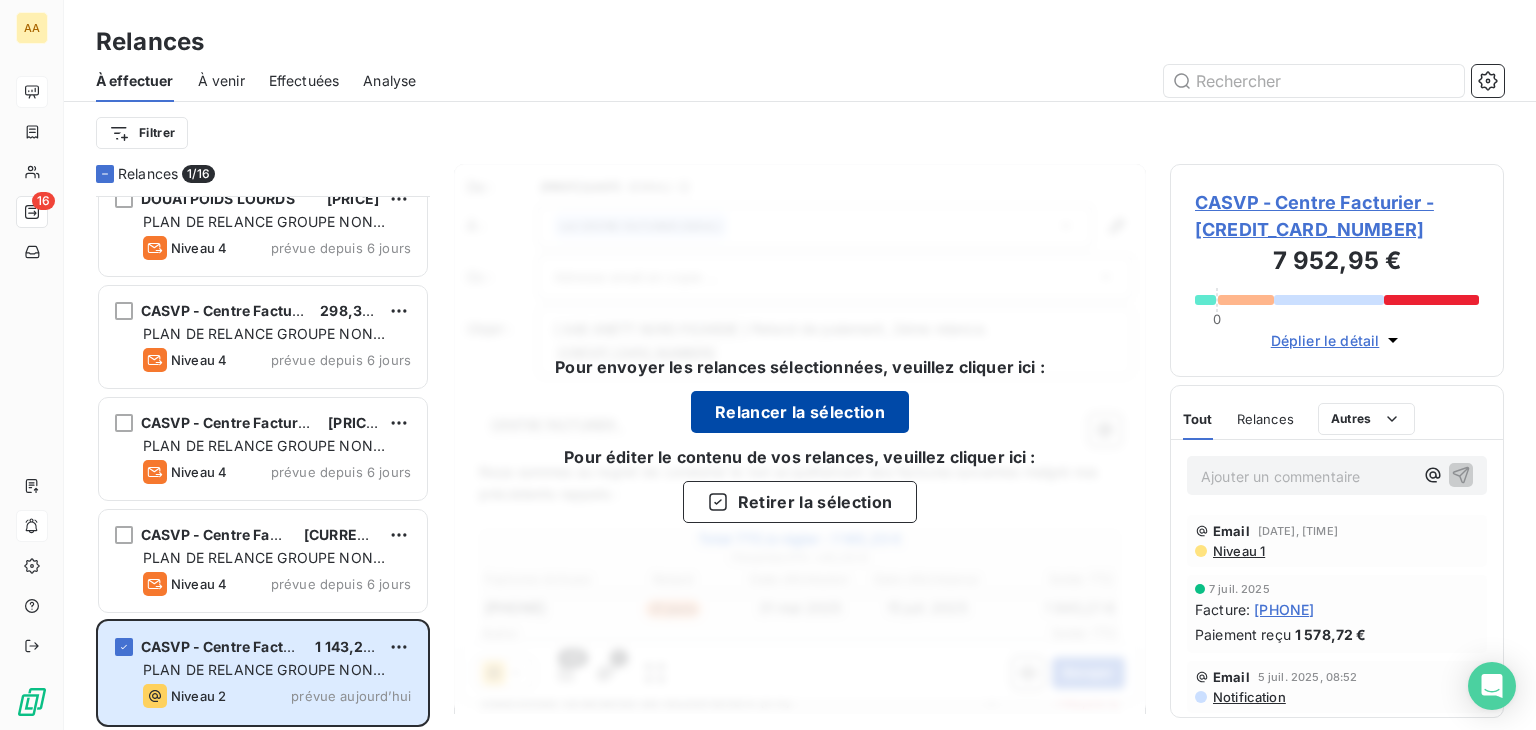 click on "Relancer la sélection" at bounding box center (800, 412) 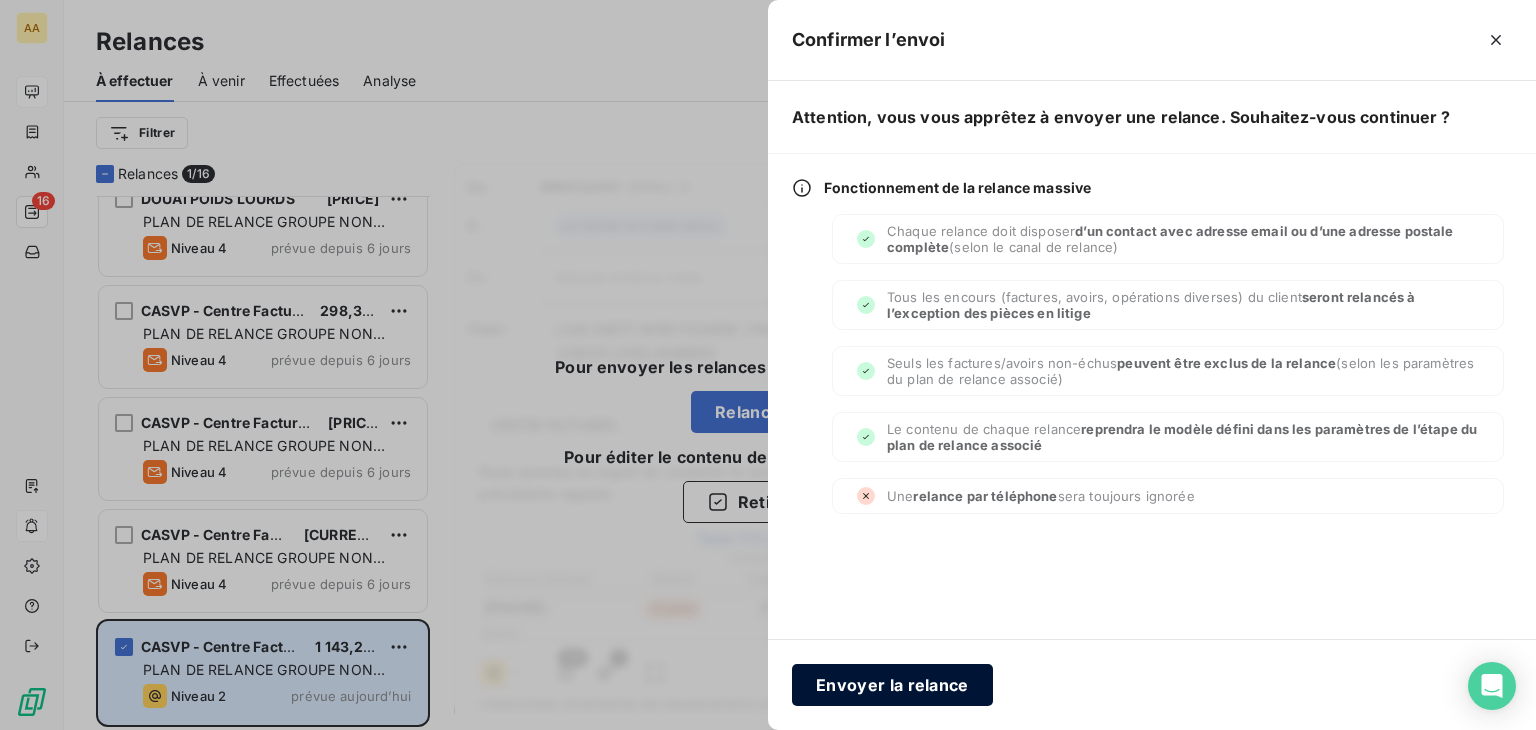 click on "Envoyer la relance" at bounding box center (892, 685) 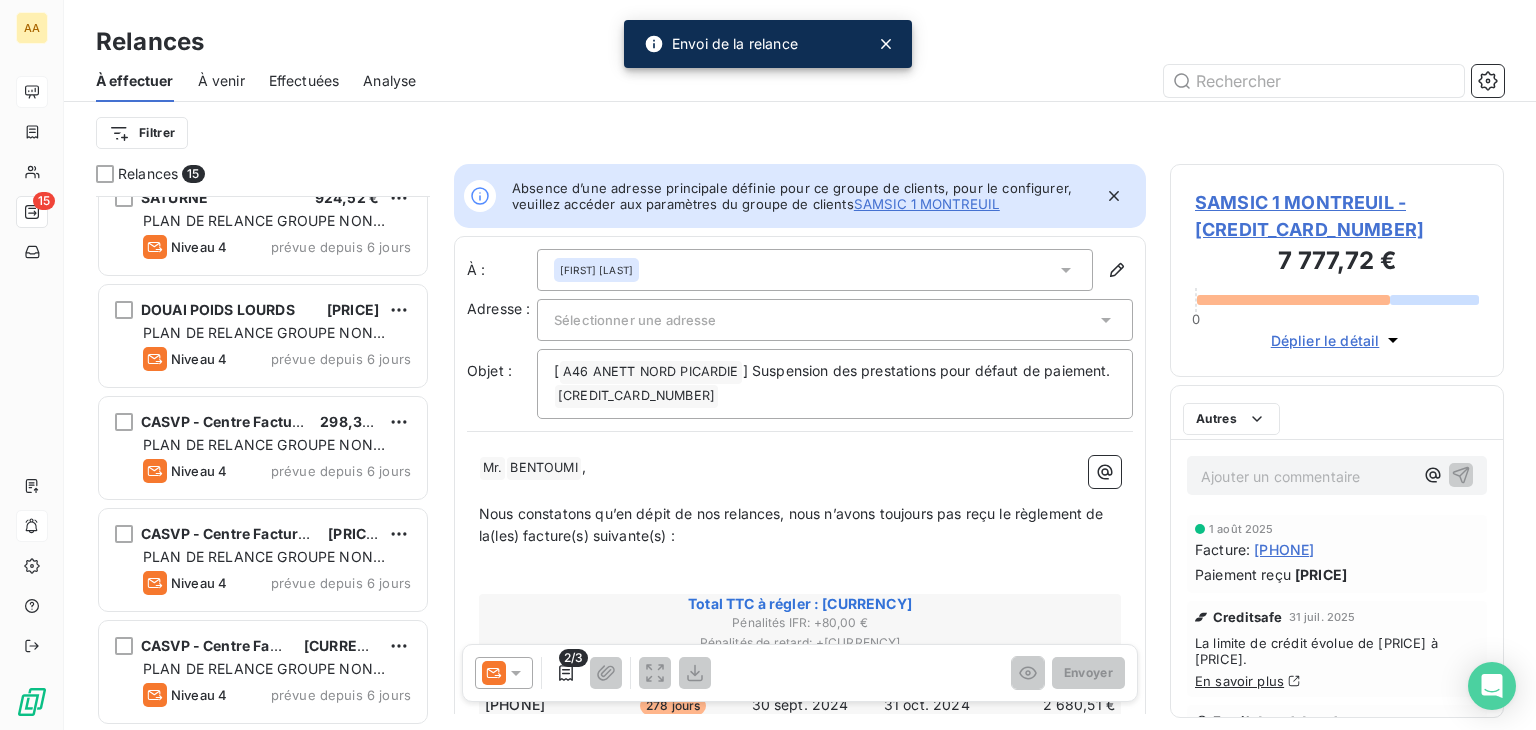 scroll, scrollTop: 1146, scrollLeft: 0, axis: vertical 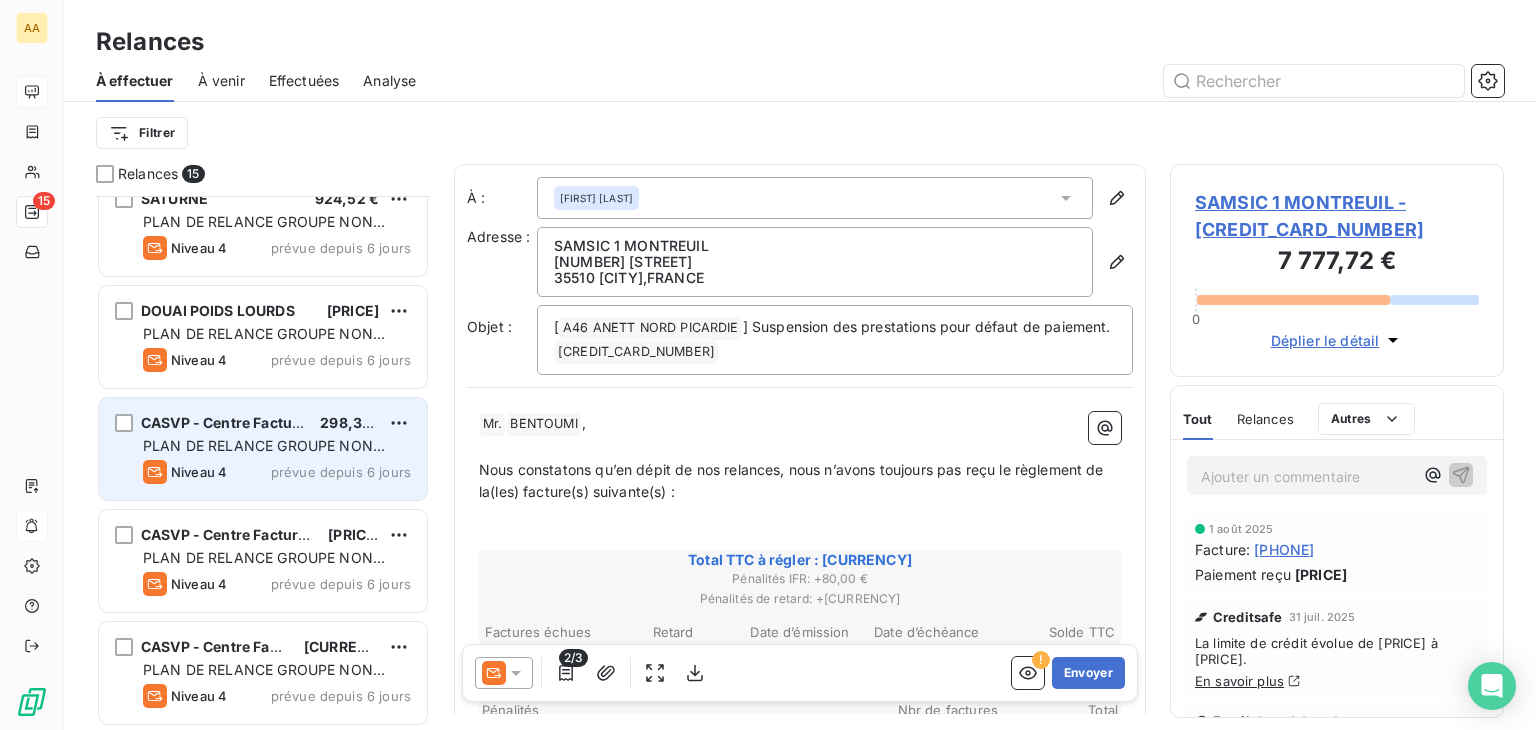 click on "Niveau 4 prévue depuis 6 jours" at bounding box center [277, 472] 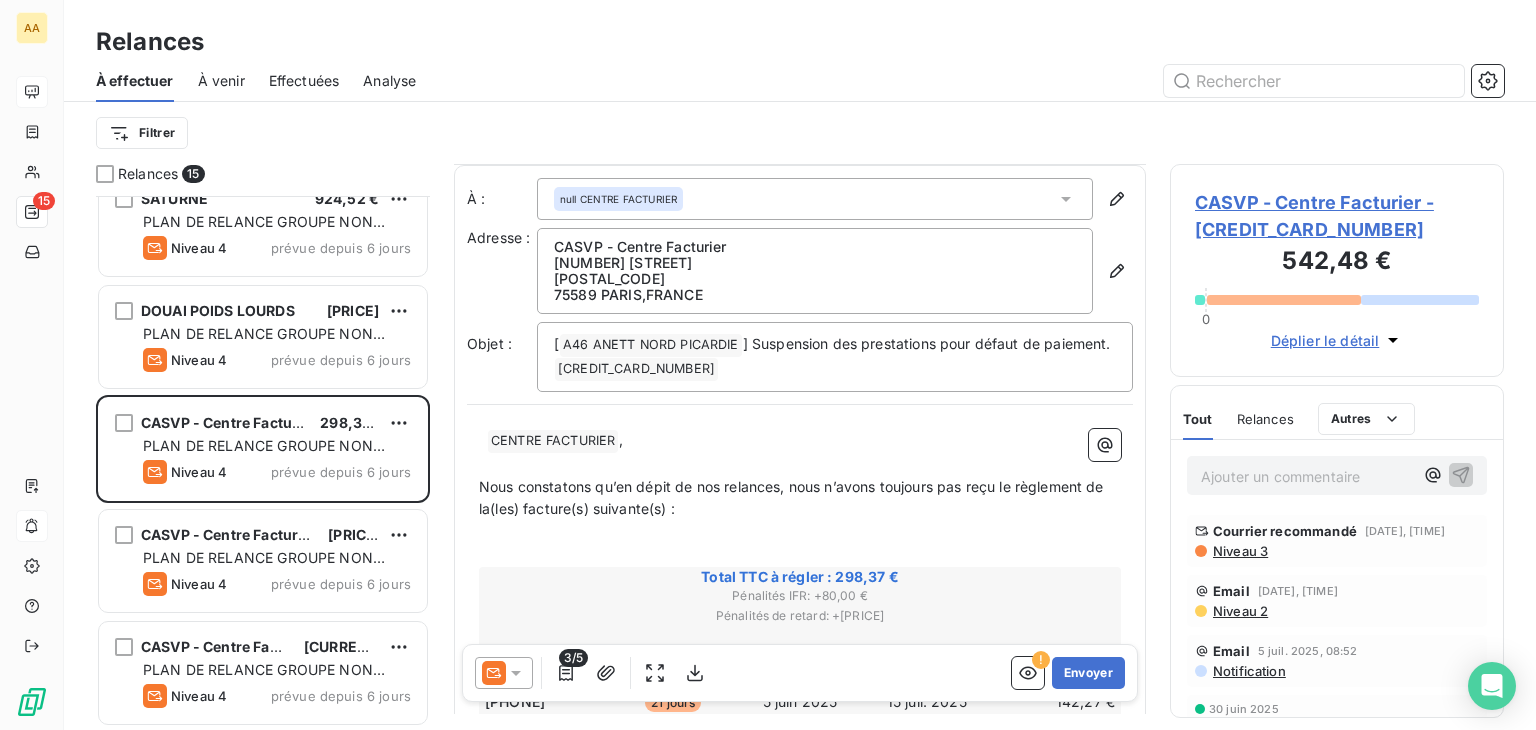 scroll, scrollTop: 400, scrollLeft: 0, axis: vertical 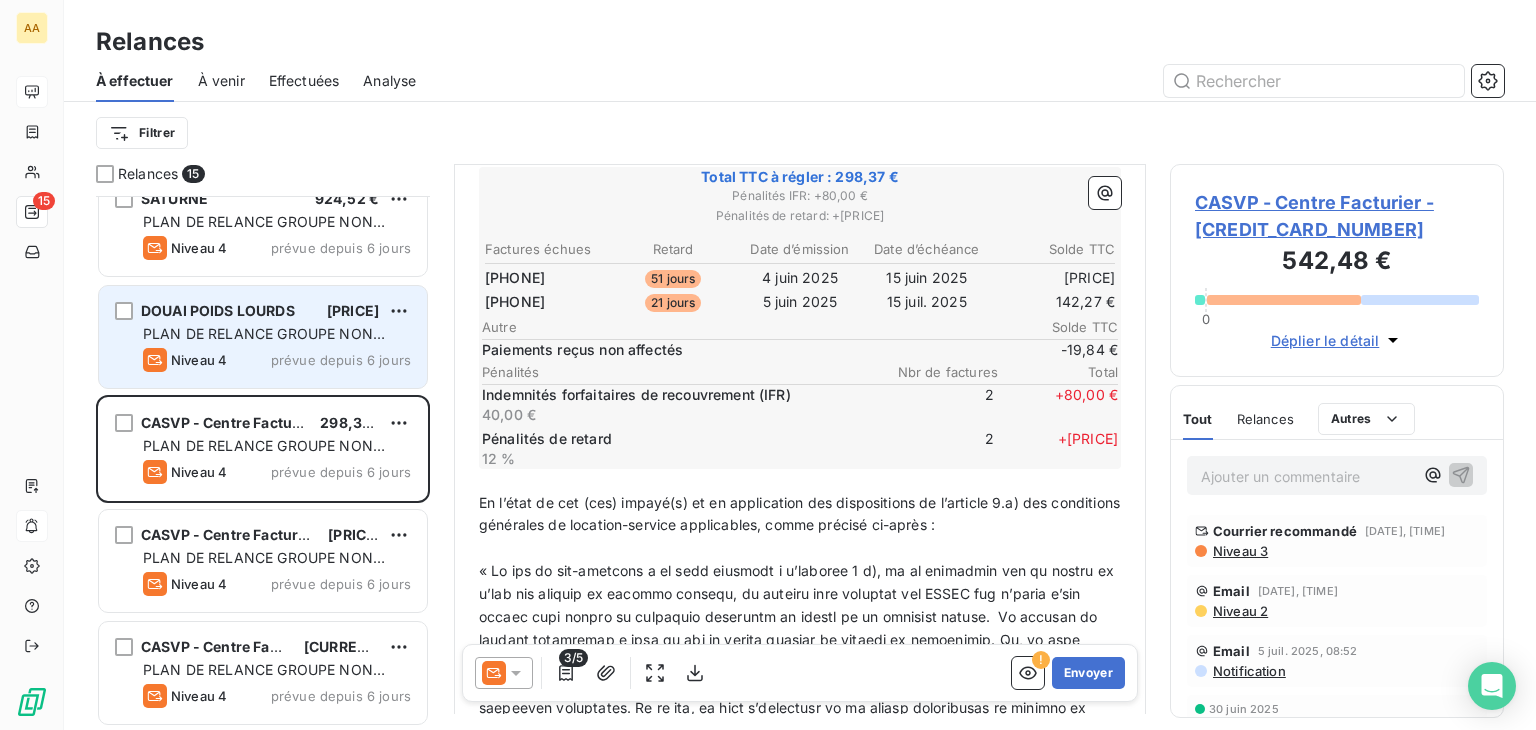 click on "PLAN DE RELANCE GROUPE NON AUTOMATIQUE" at bounding box center (264, 343) 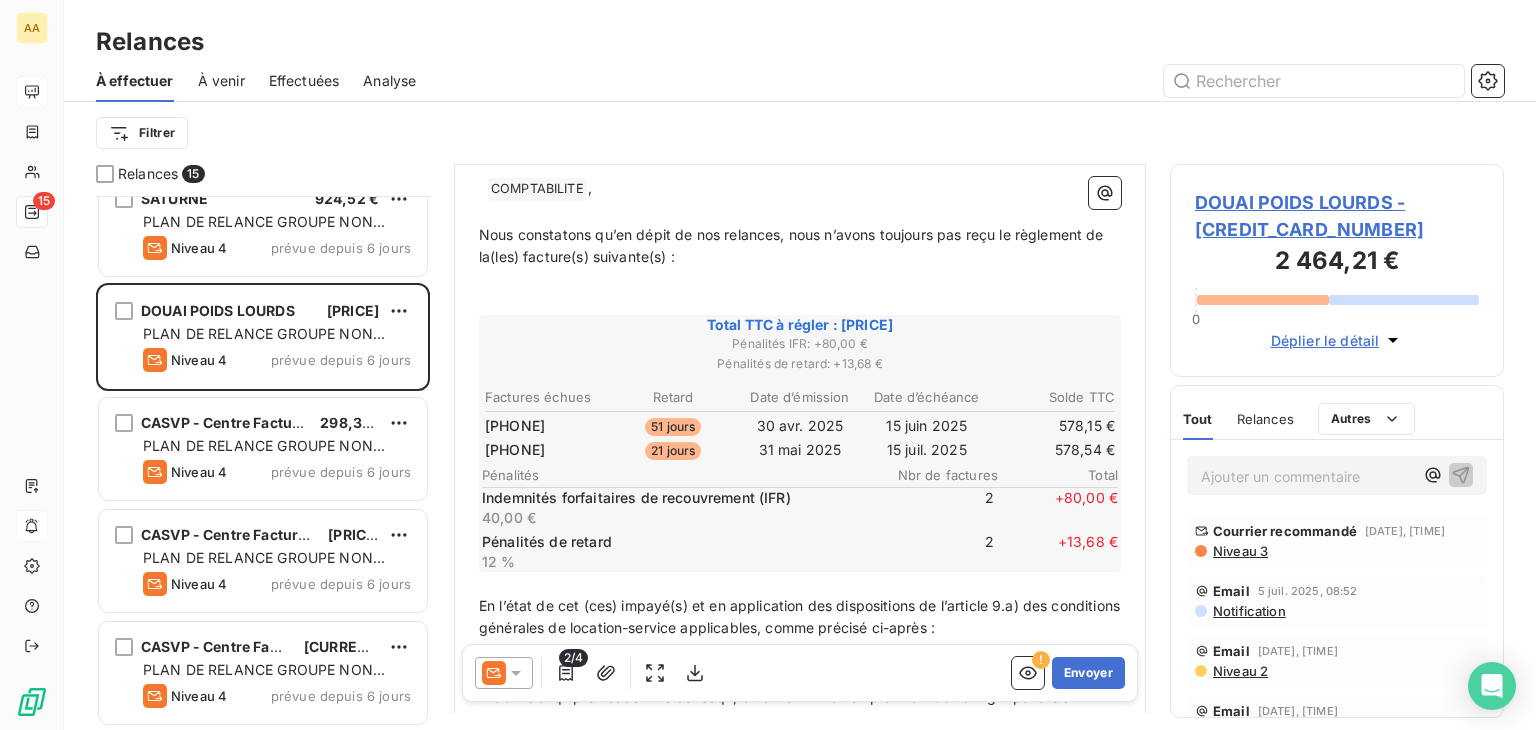 scroll, scrollTop: 0, scrollLeft: 0, axis: both 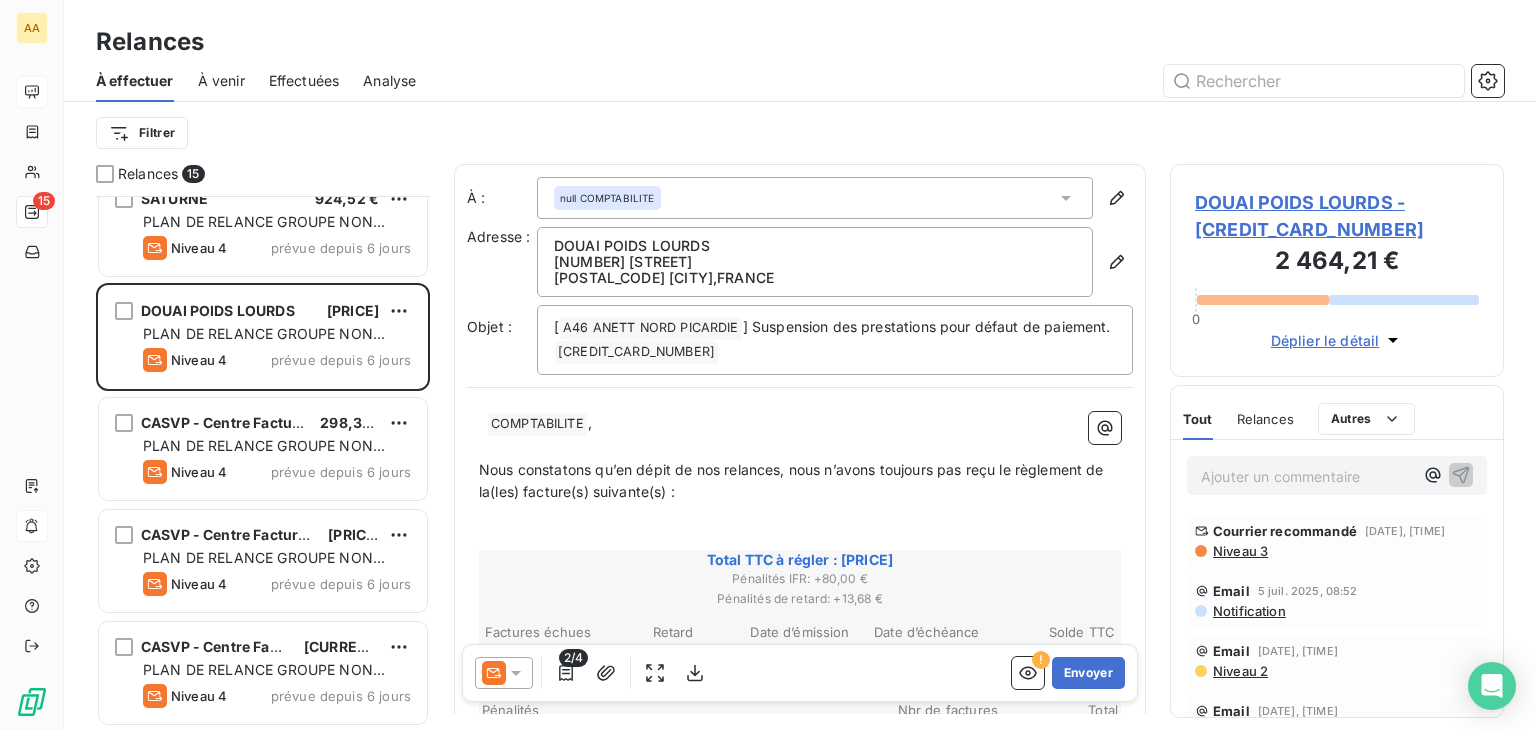 click 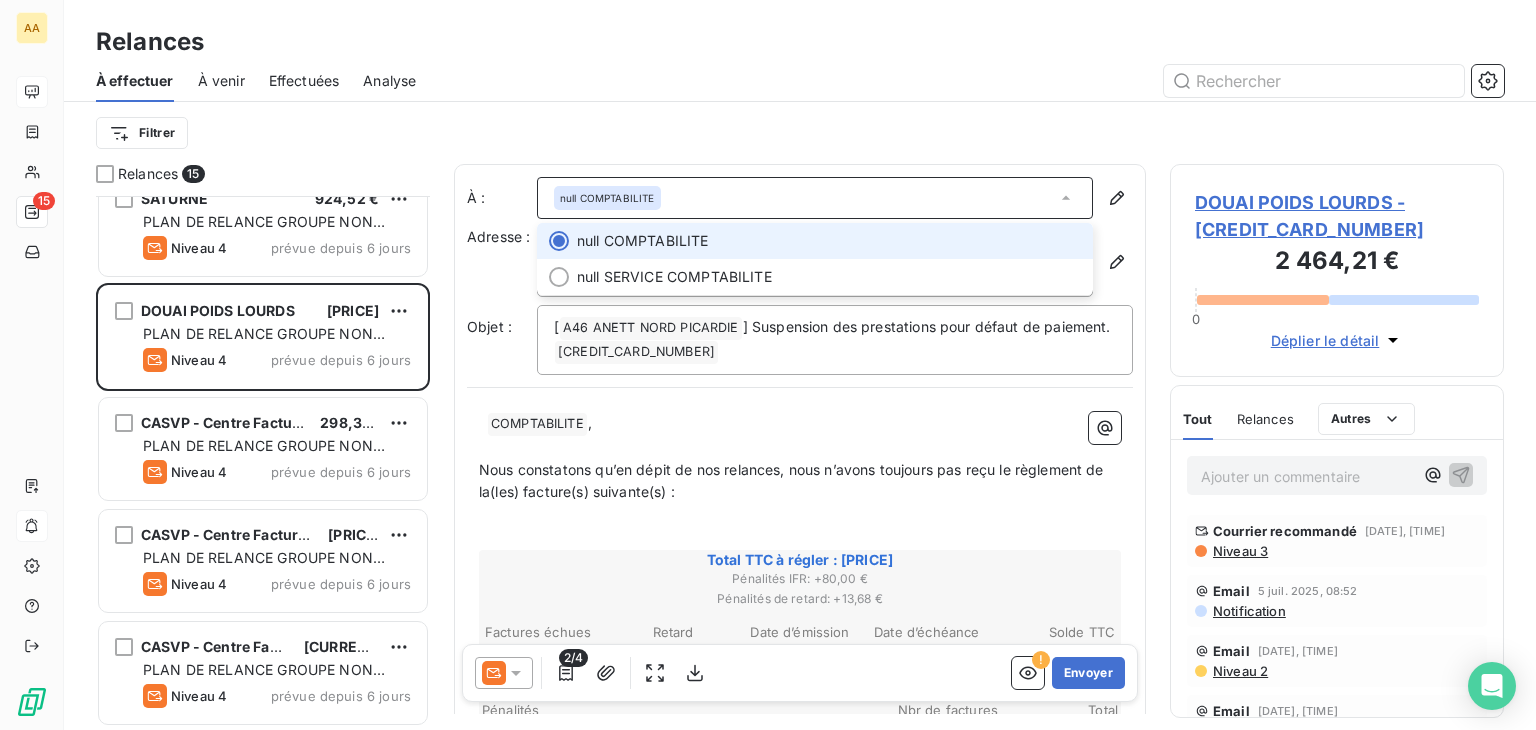 click 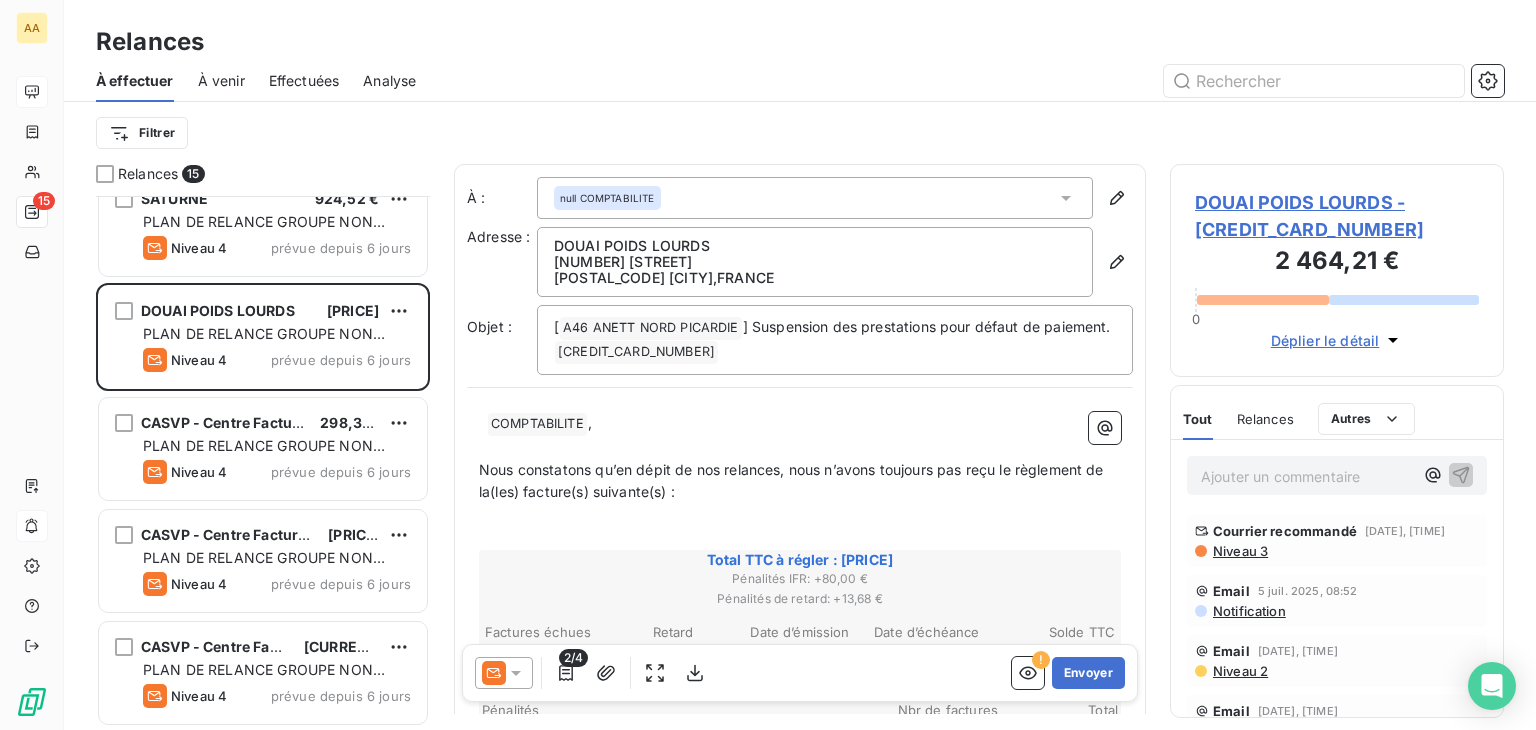 click on "COMPTABILITE ," at bounding box center (800, 424) 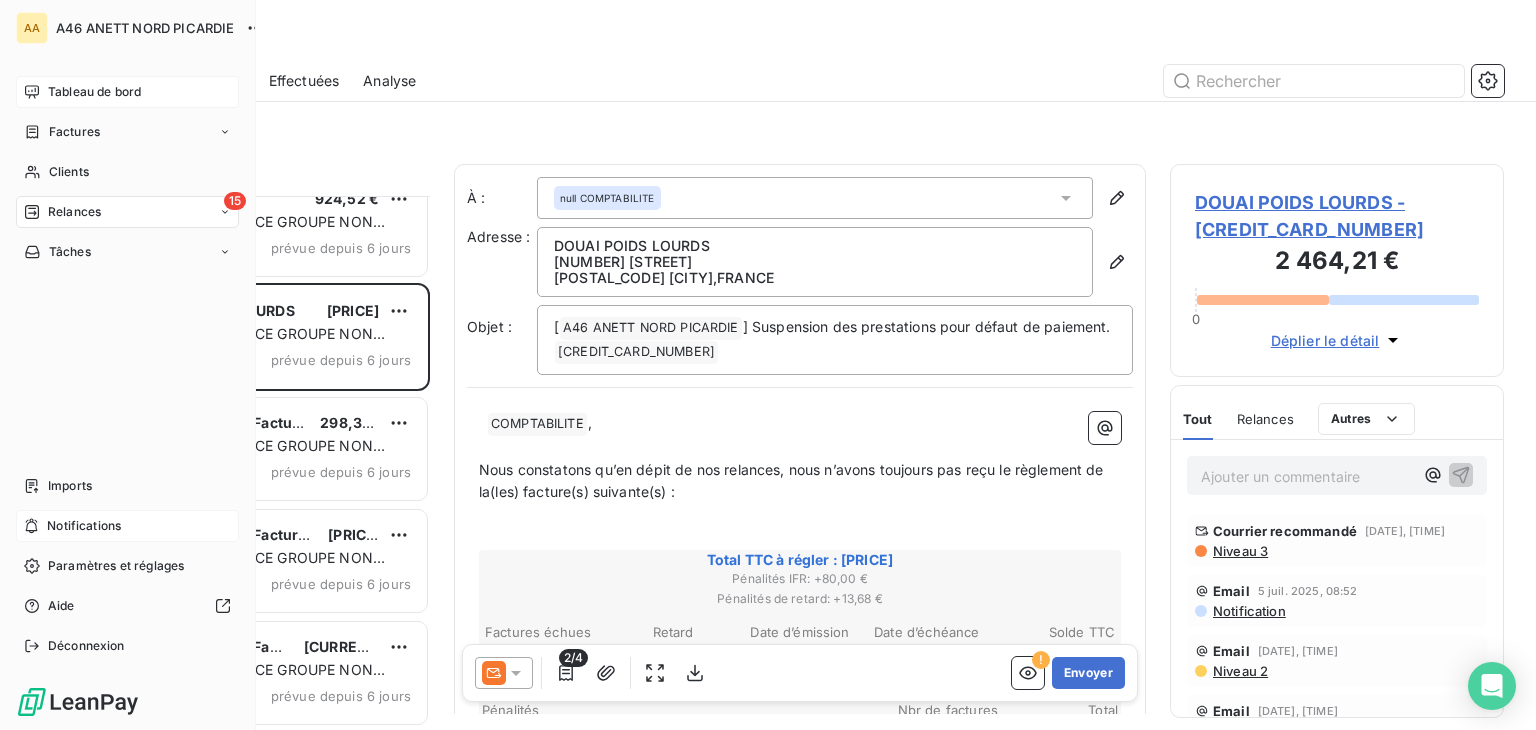 click on "Tableau de bord" at bounding box center (94, 92) 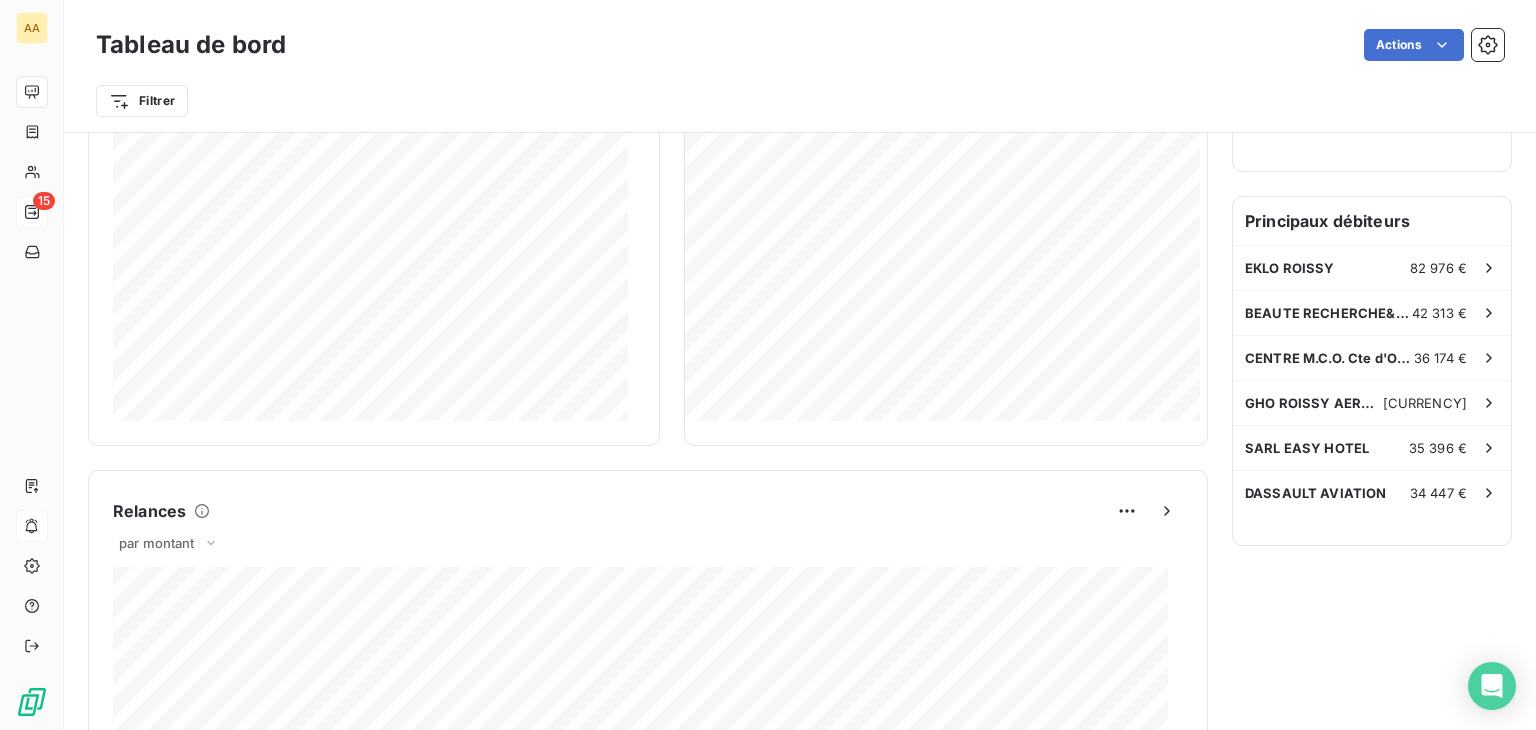 scroll, scrollTop: 600, scrollLeft: 0, axis: vertical 